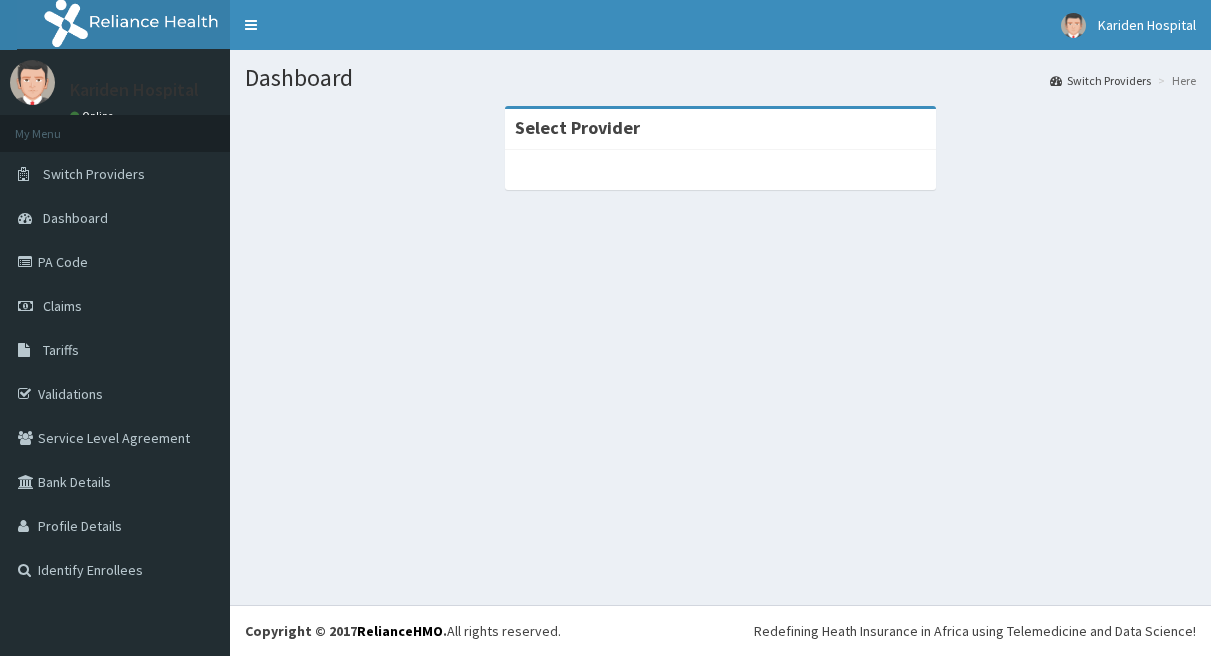scroll, scrollTop: 0, scrollLeft: 0, axis: both 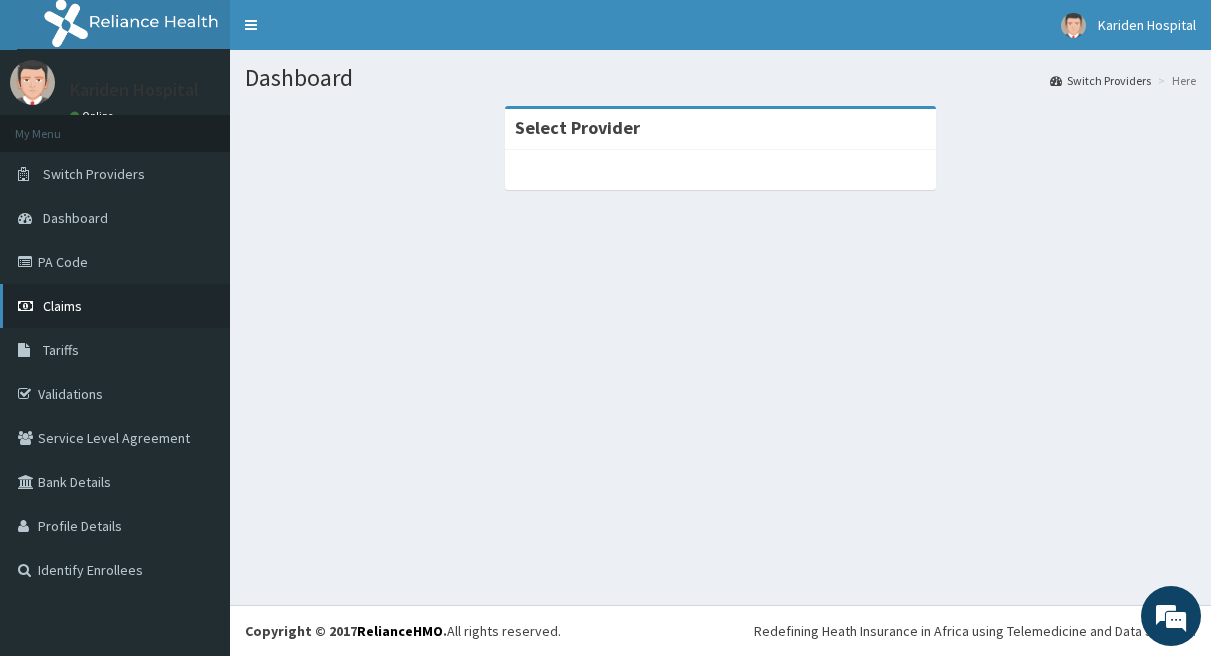 click on "Claims" at bounding box center (62, 306) 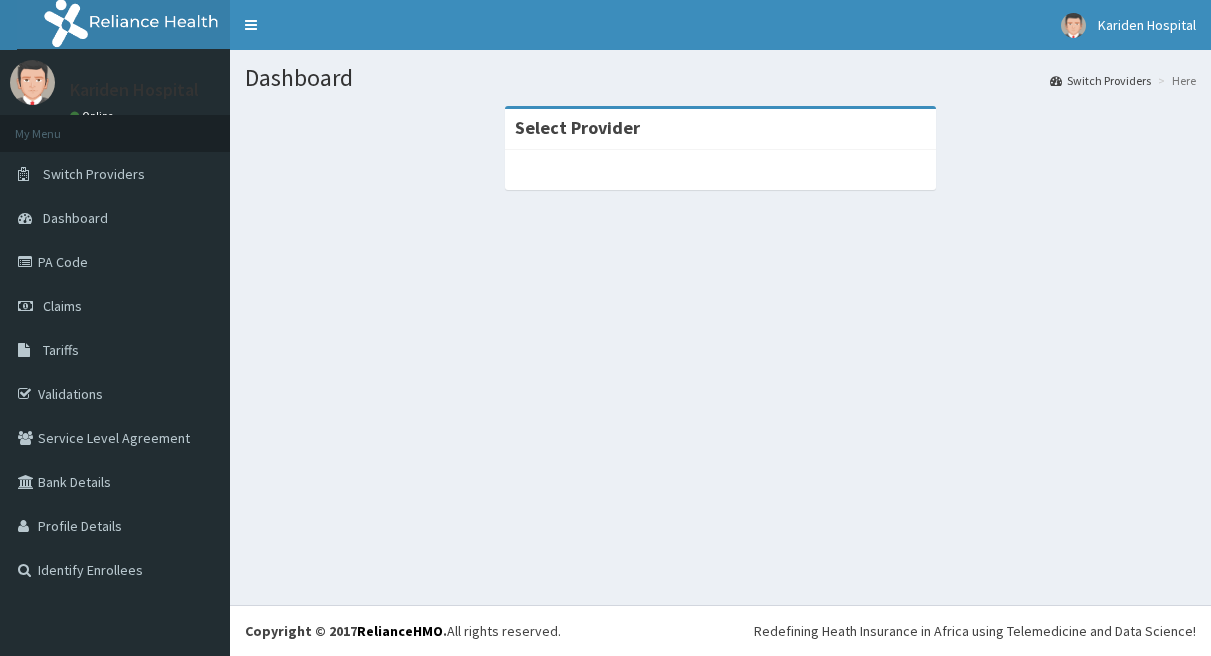 scroll, scrollTop: 0, scrollLeft: 0, axis: both 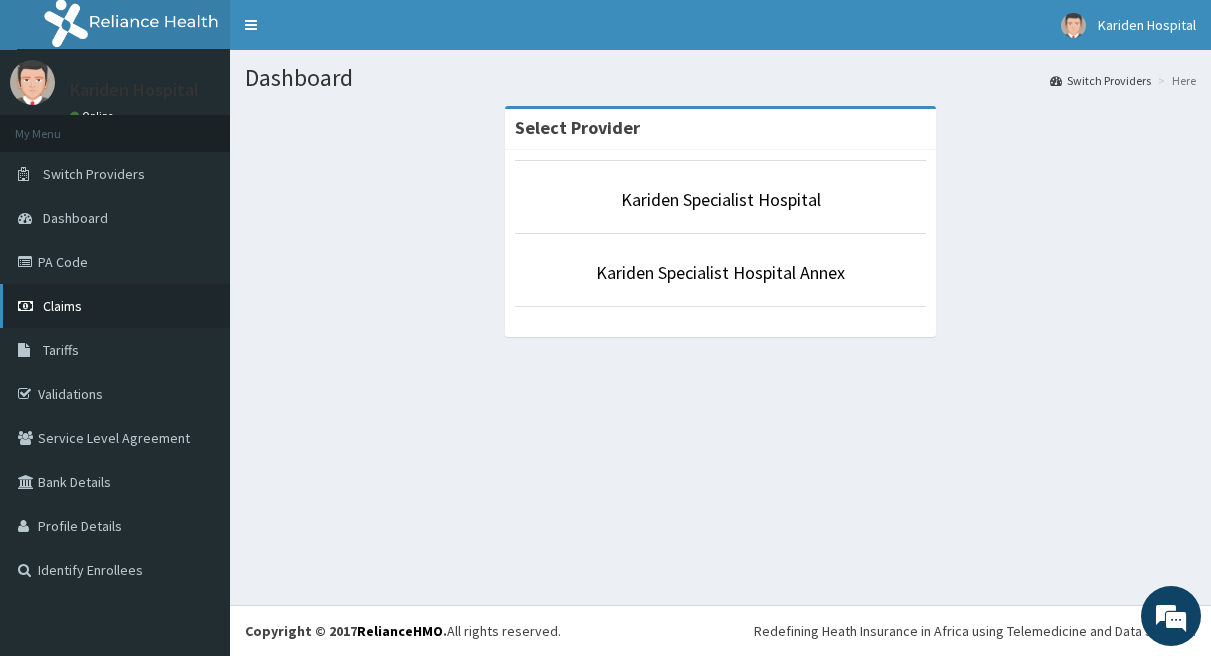 click on "Claims" at bounding box center [62, 306] 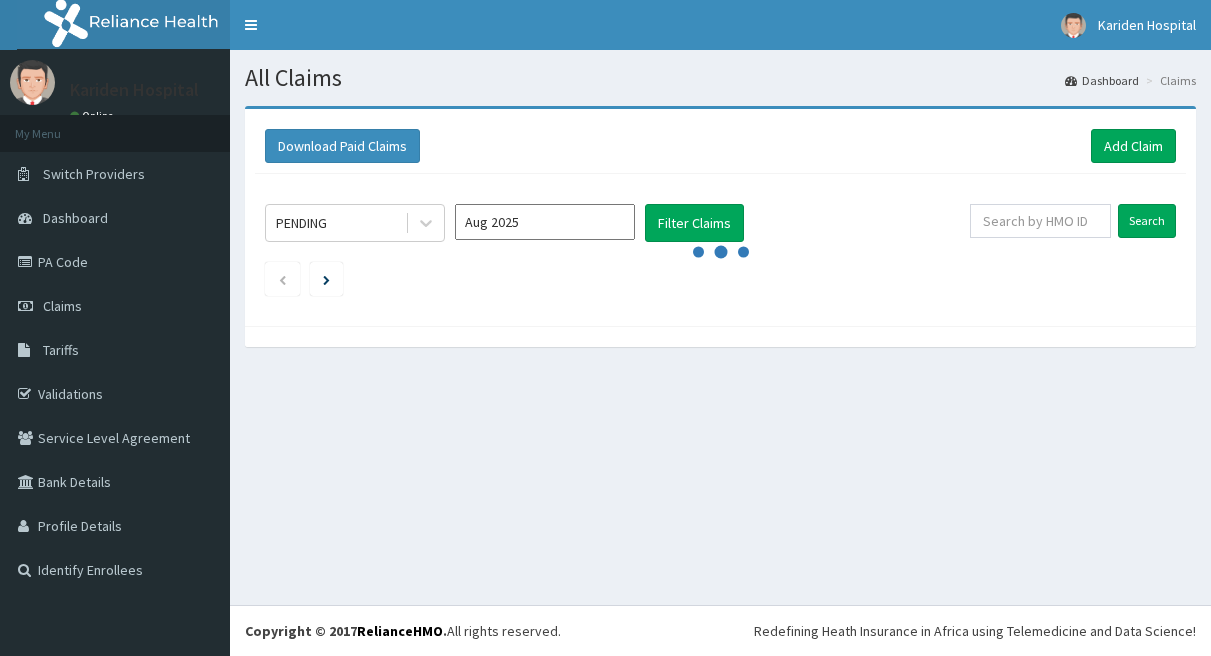 scroll, scrollTop: 0, scrollLeft: 0, axis: both 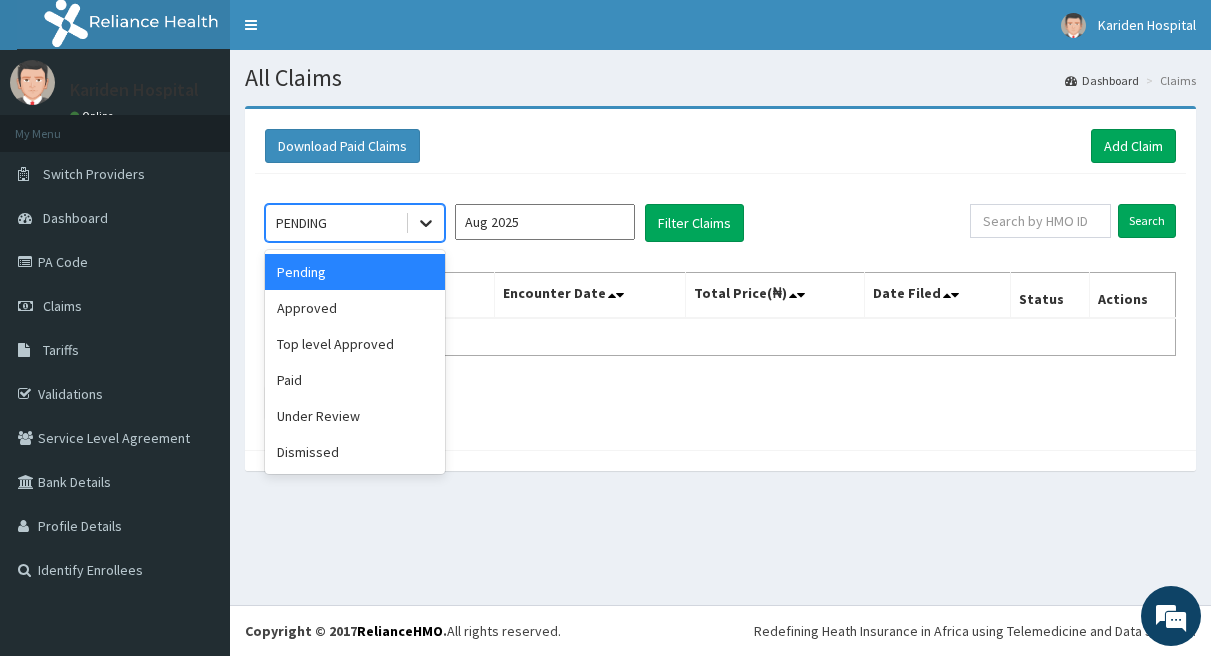 click 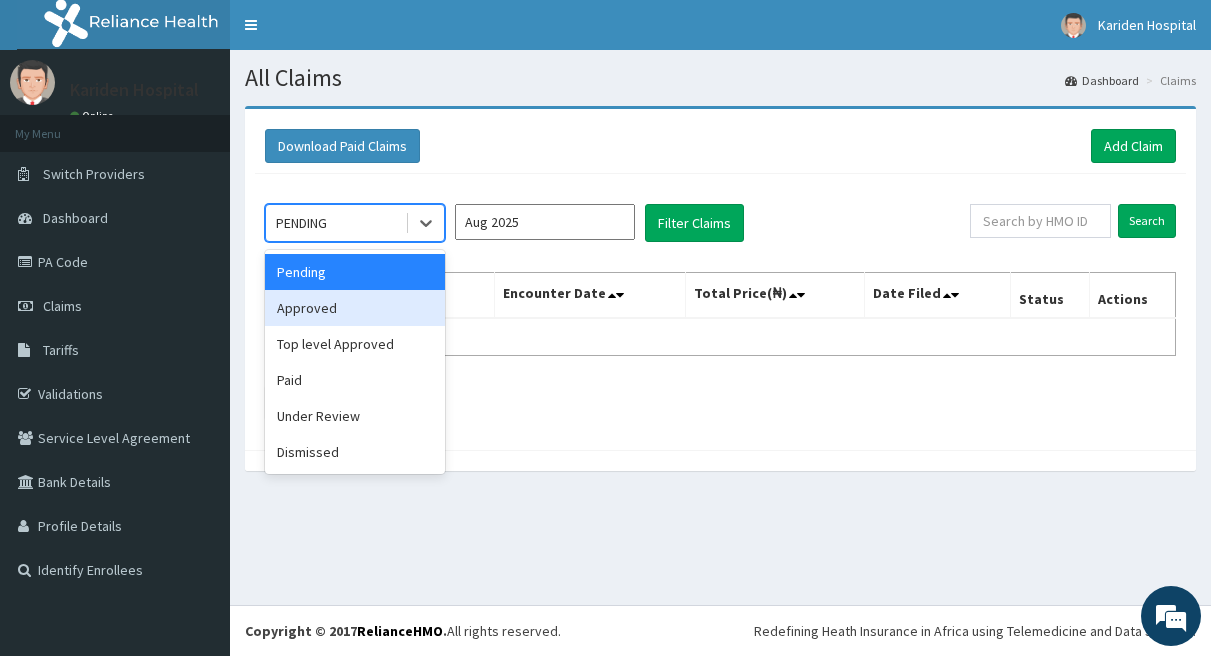 click on "Approved" at bounding box center (355, 308) 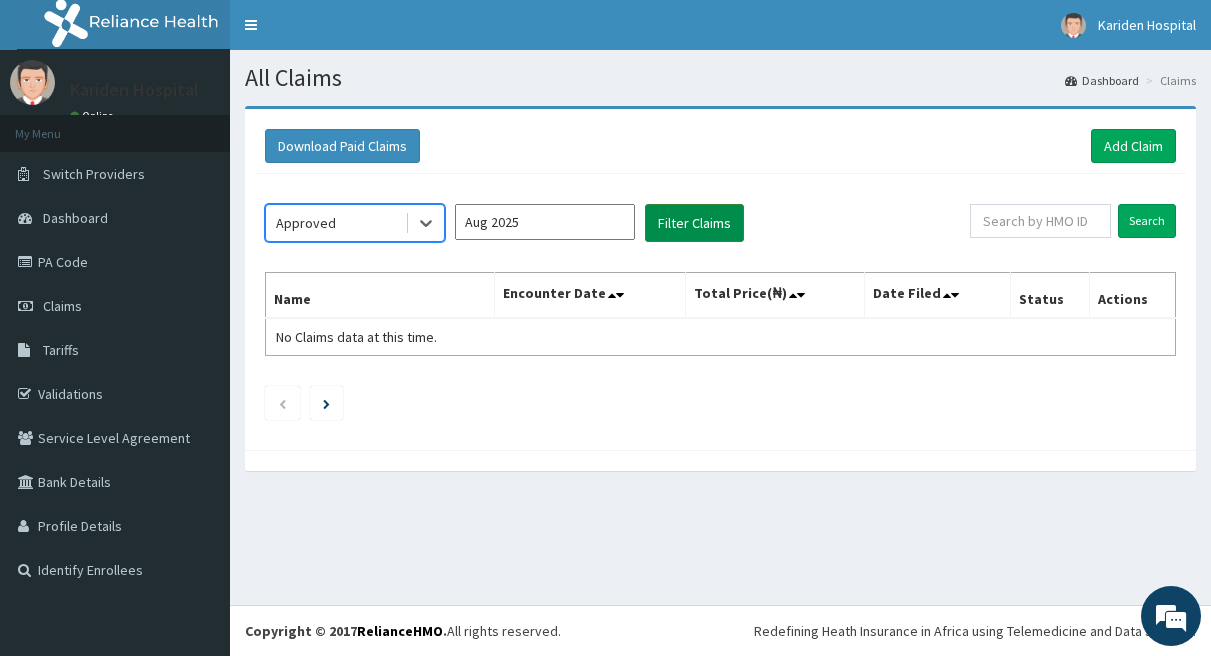 click on "Filter Claims" at bounding box center [694, 223] 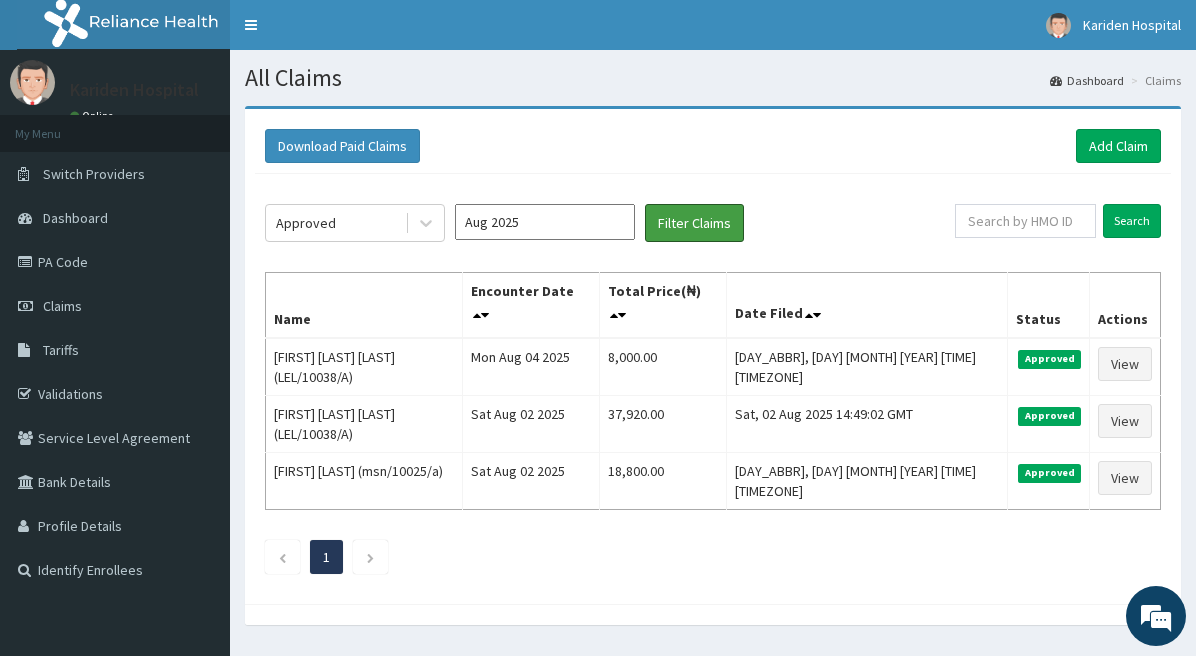 scroll, scrollTop: 0, scrollLeft: 0, axis: both 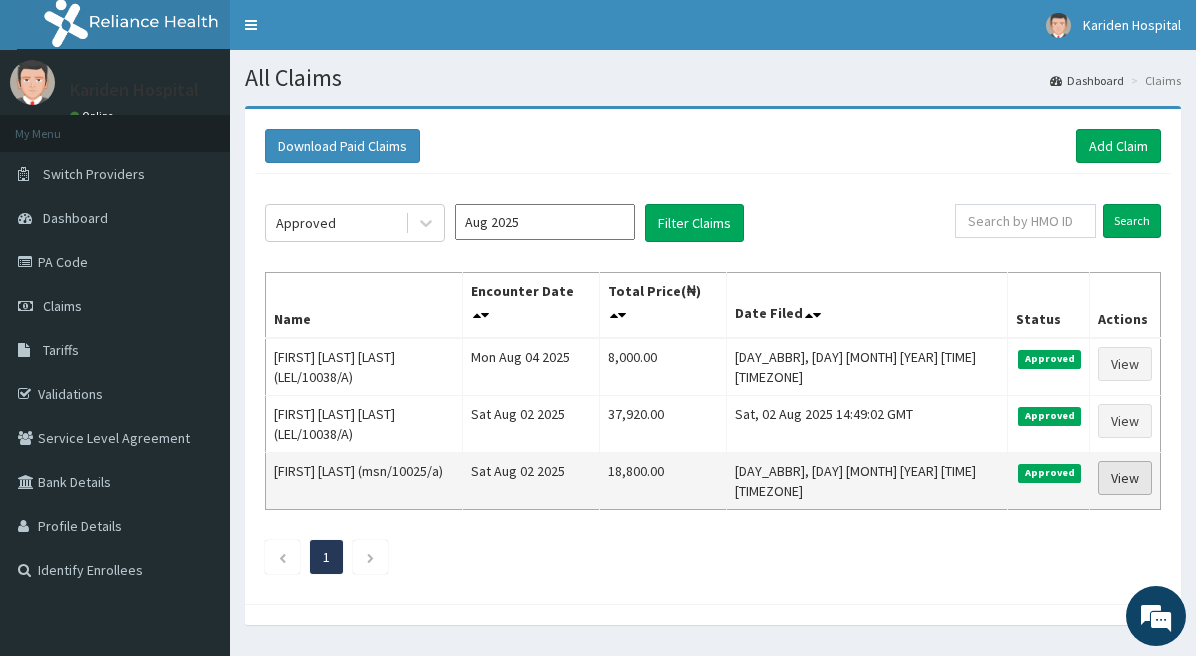 click on "View" at bounding box center [1125, 478] 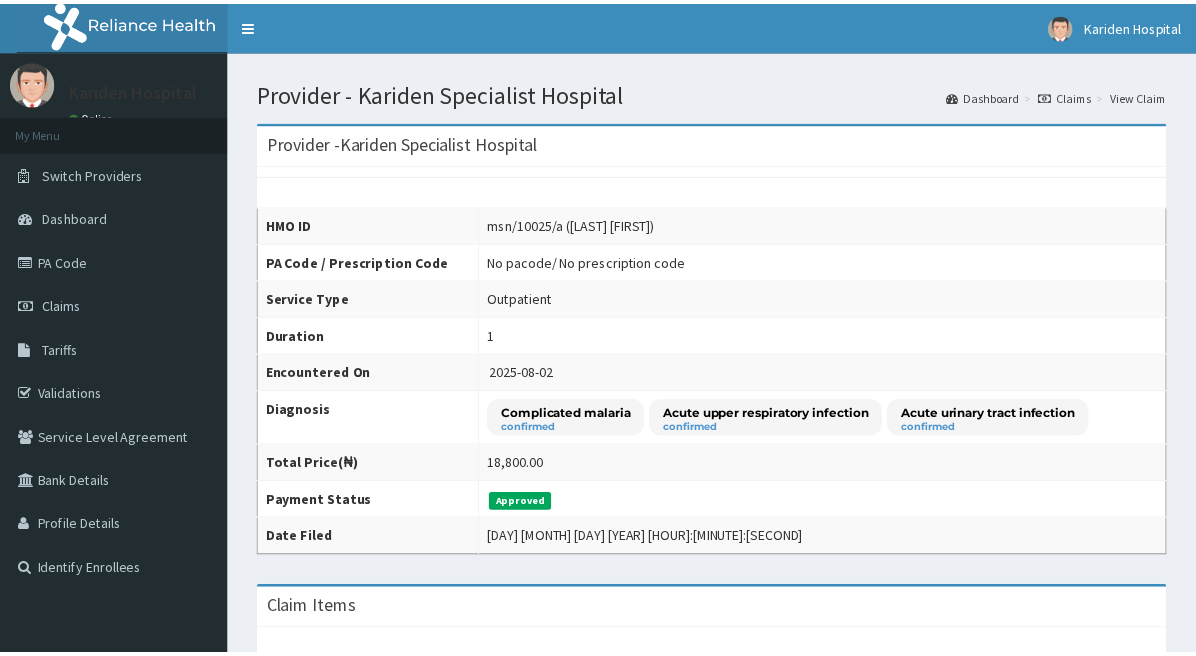 scroll, scrollTop: 0, scrollLeft: 0, axis: both 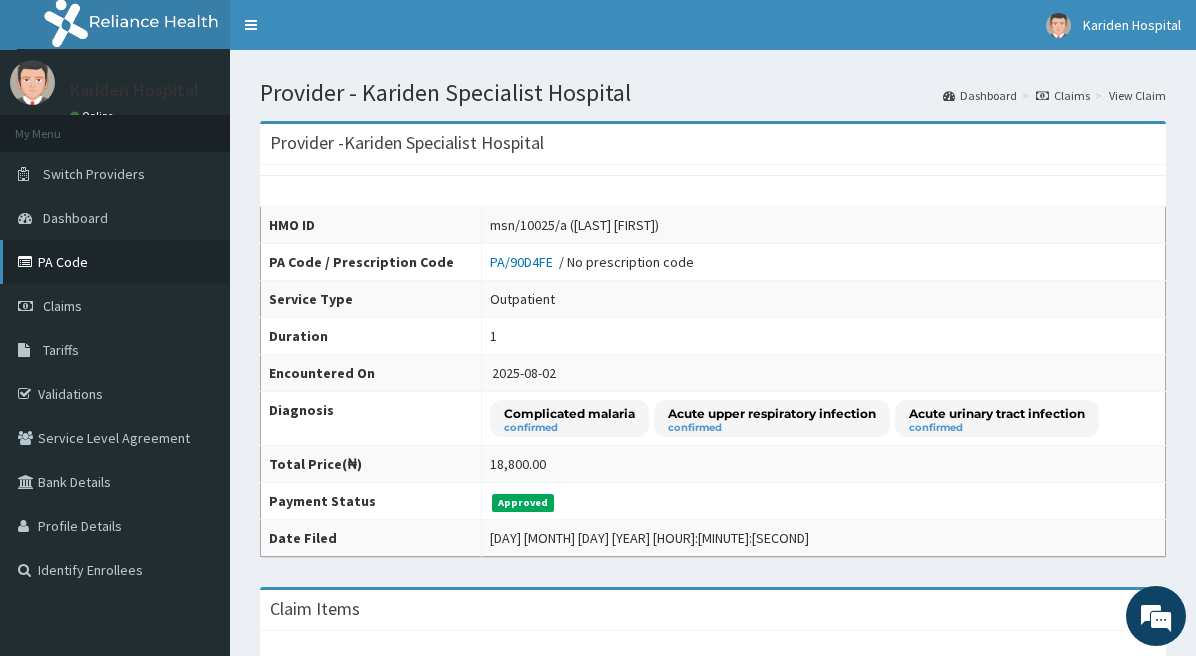 click on "PA Code" at bounding box center [115, 262] 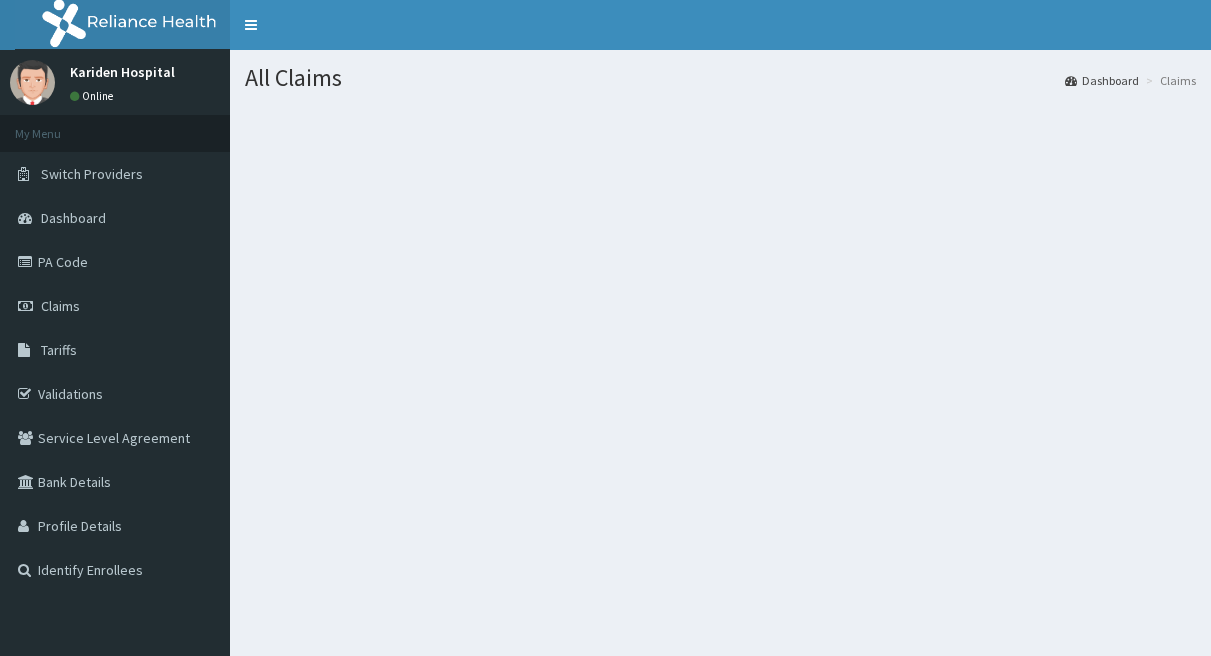 scroll, scrollTop: 0, scrollLeft: 0, axis: both 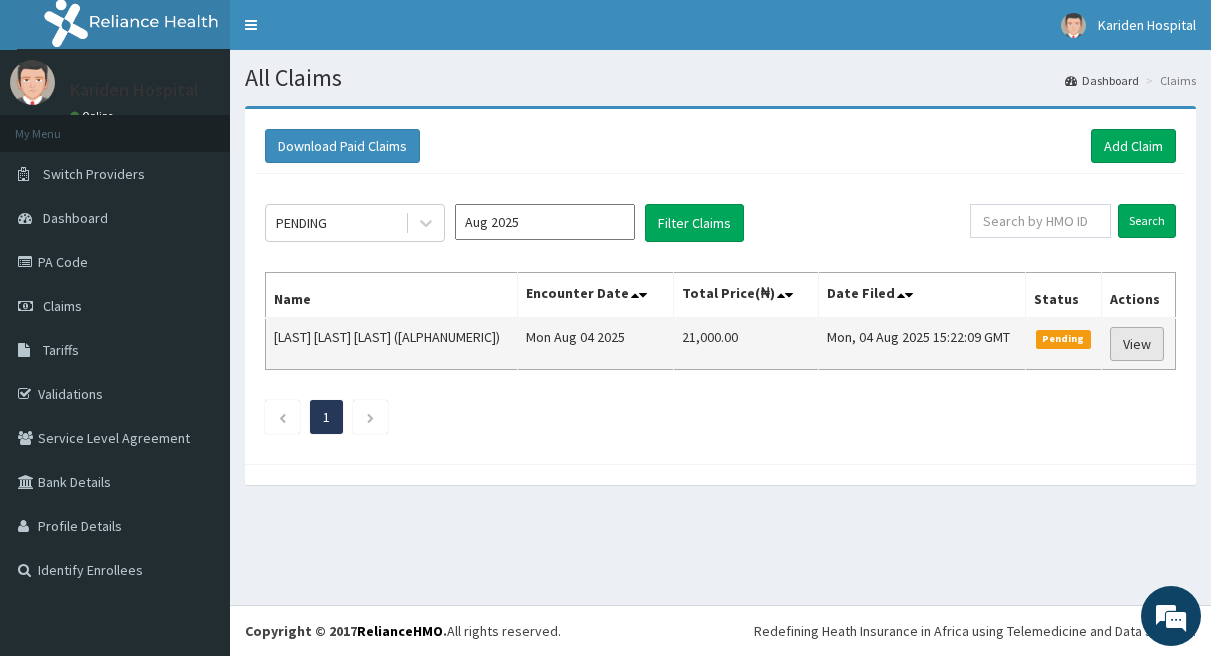 click on "View" at bounding box center [1137, 344] 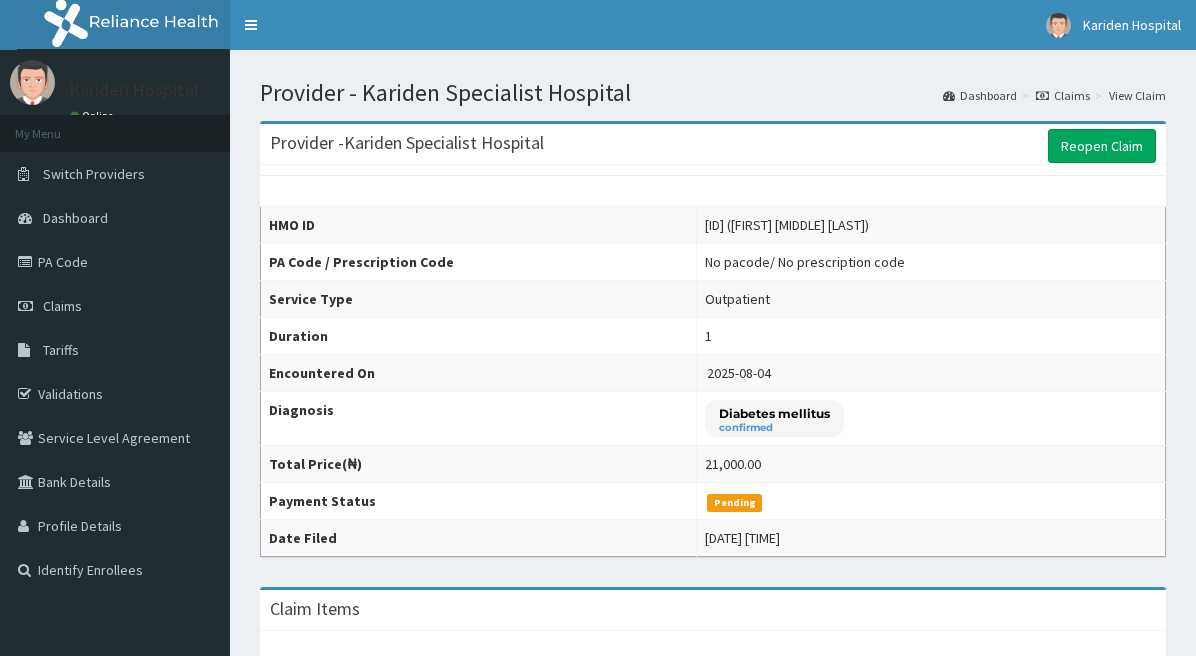 scroll, scrollTop: 0, scrollLeft: 0, axis: both 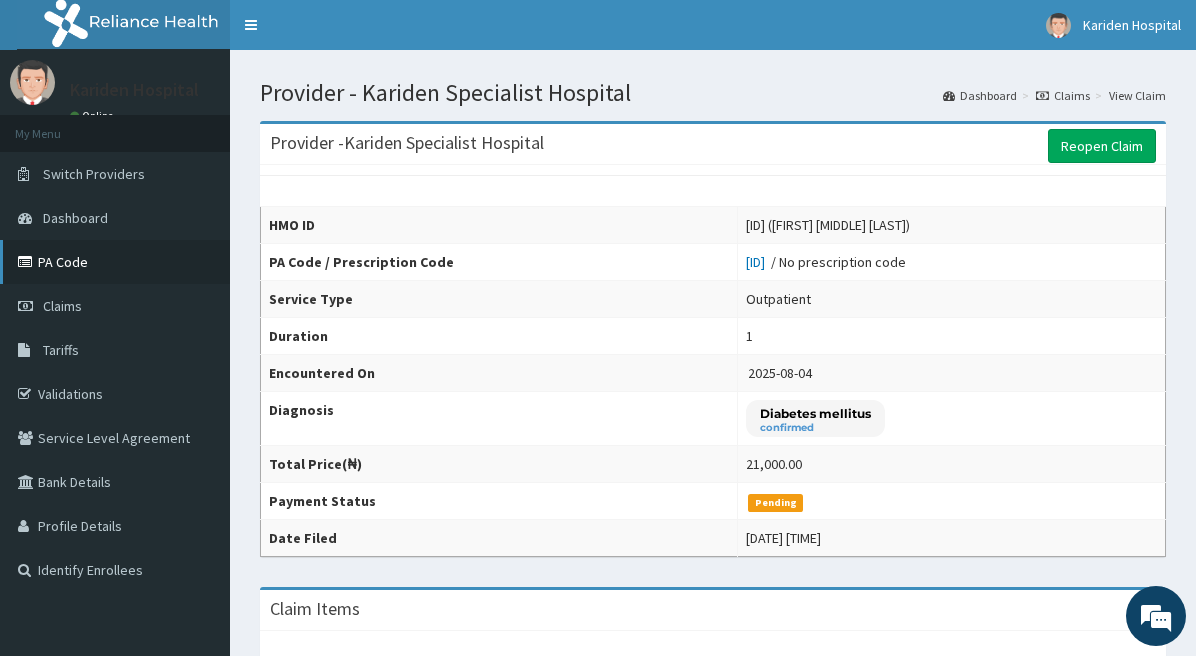 click on "PA Code" at bounding box center (115, 262) 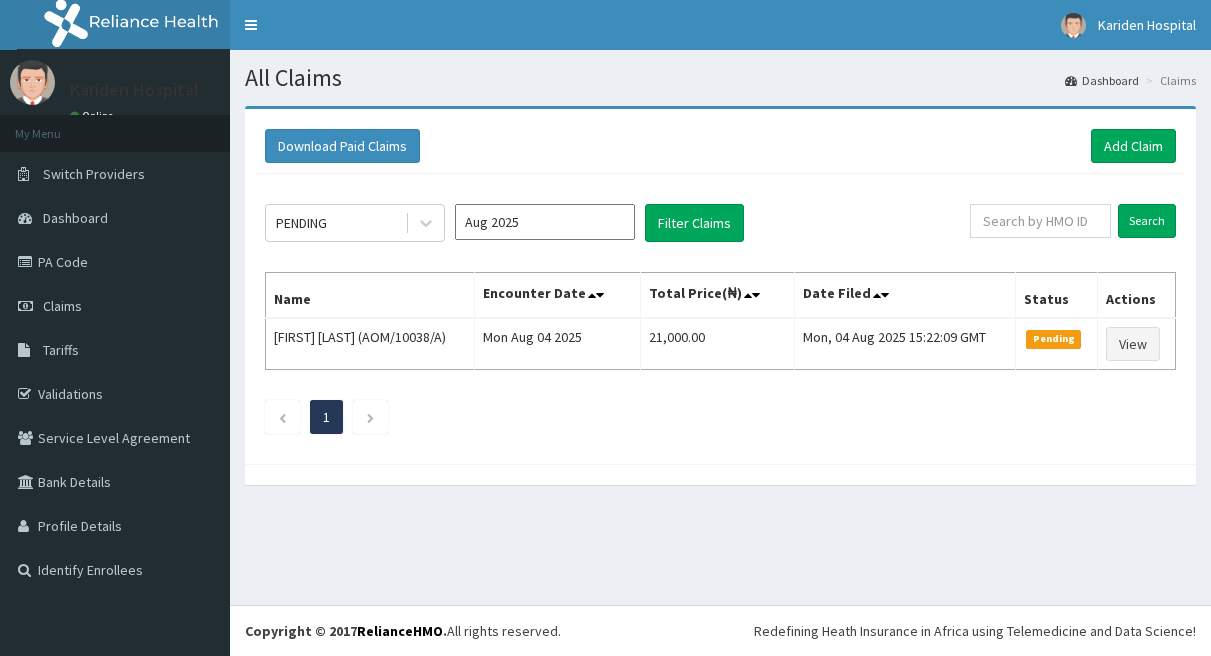 scroll, scrollTop: 0, scrollLeft: 0, axis: both 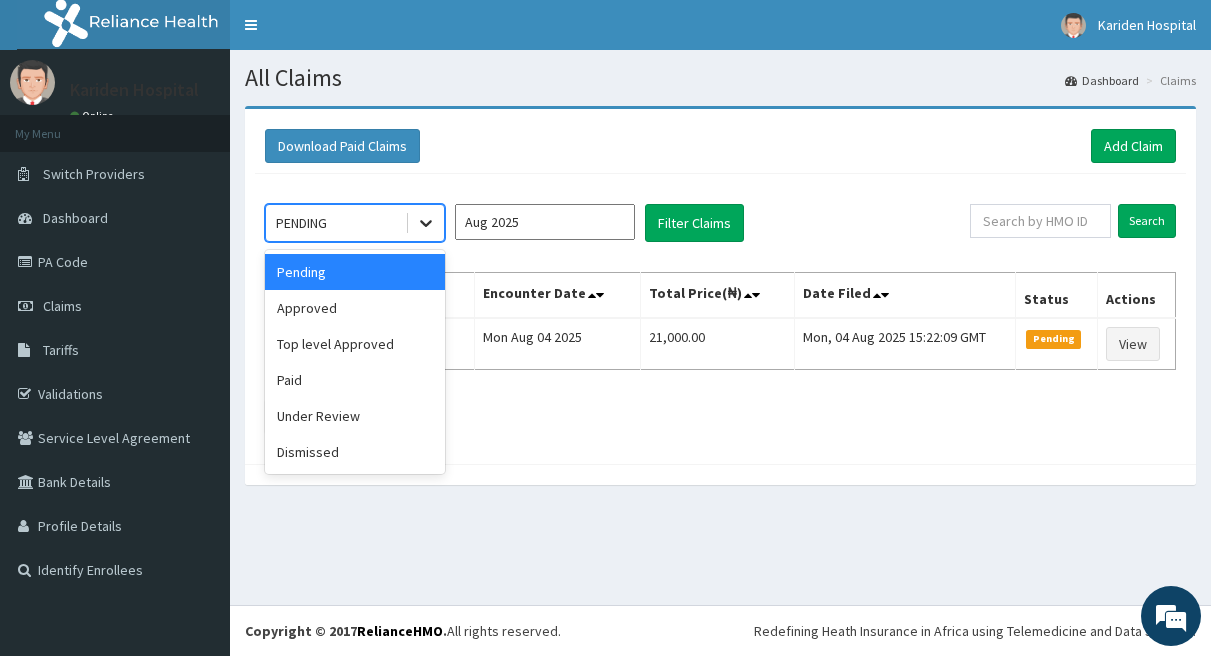 click 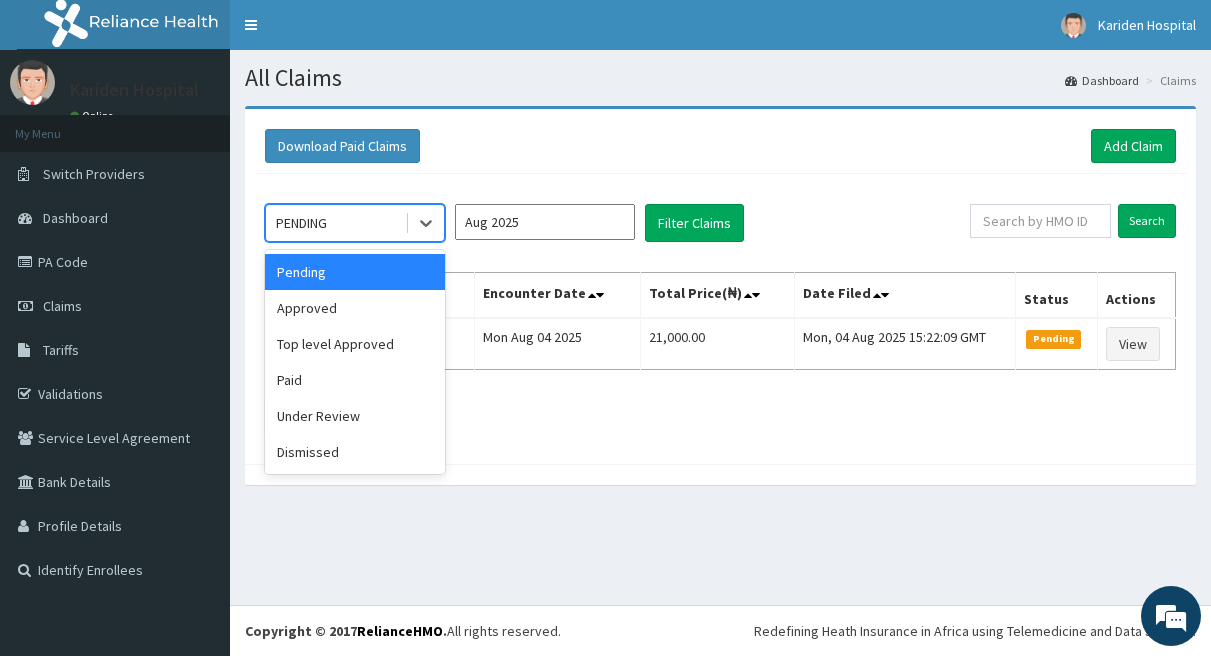 click on "Pending" at bounding box center (355, 272) 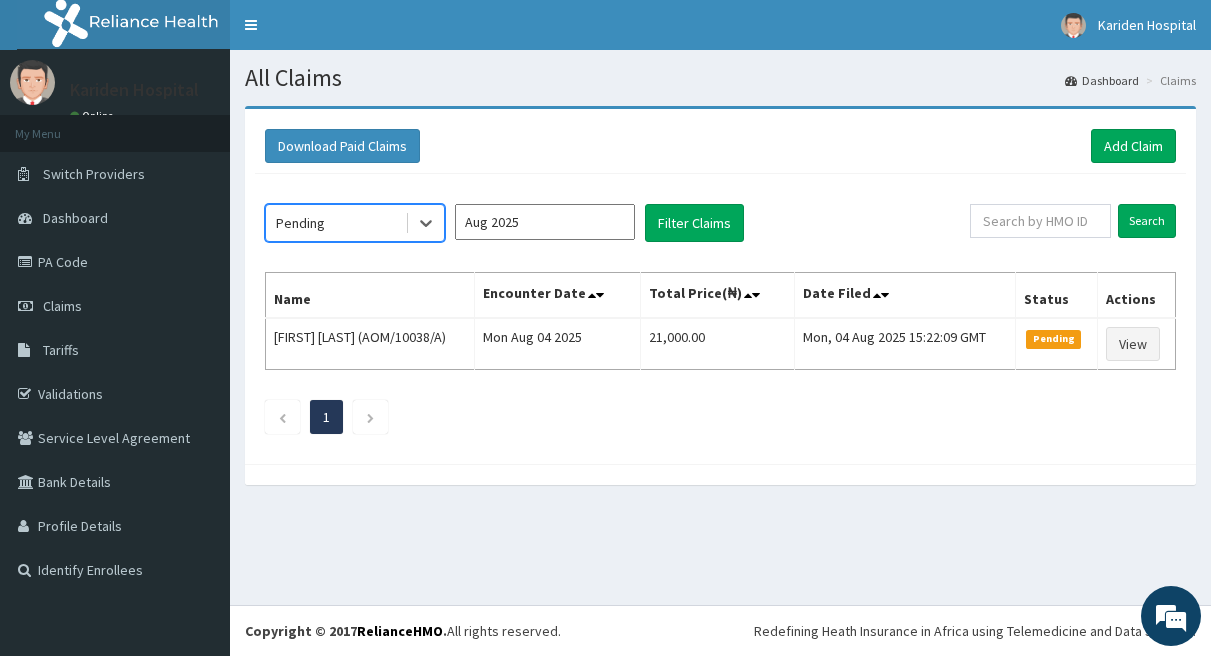 scroll, scrollTop: 0, scrollLeft: 0, axis: both 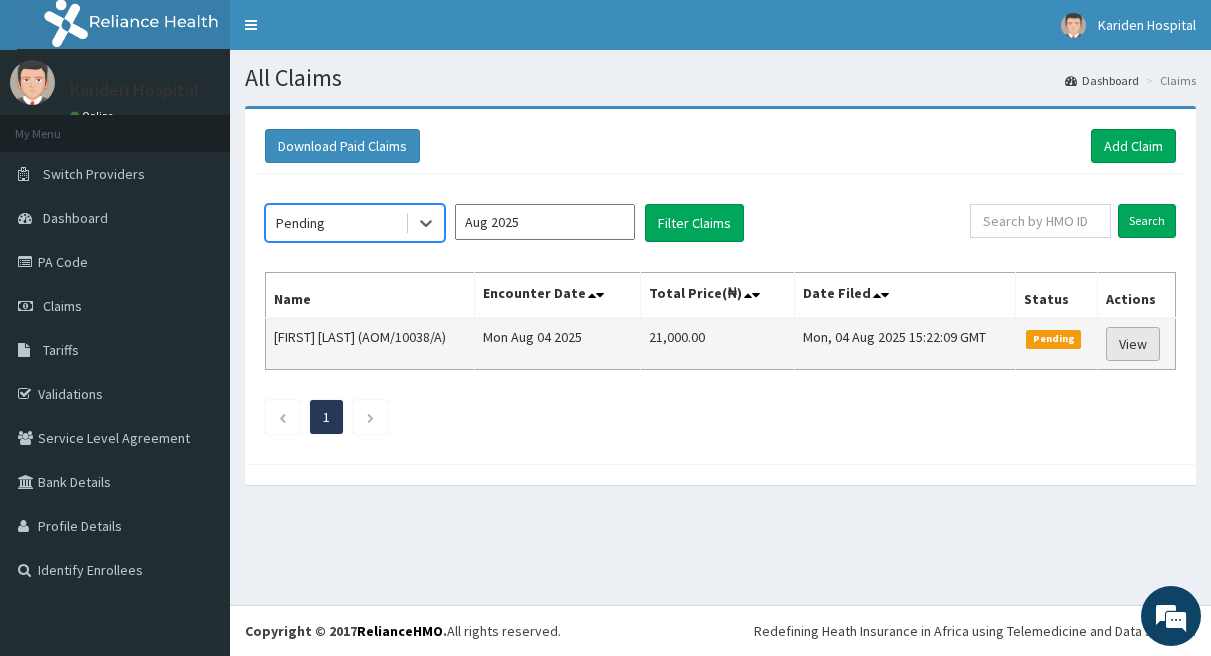 click on "View" at bounding box center [1133, 344] 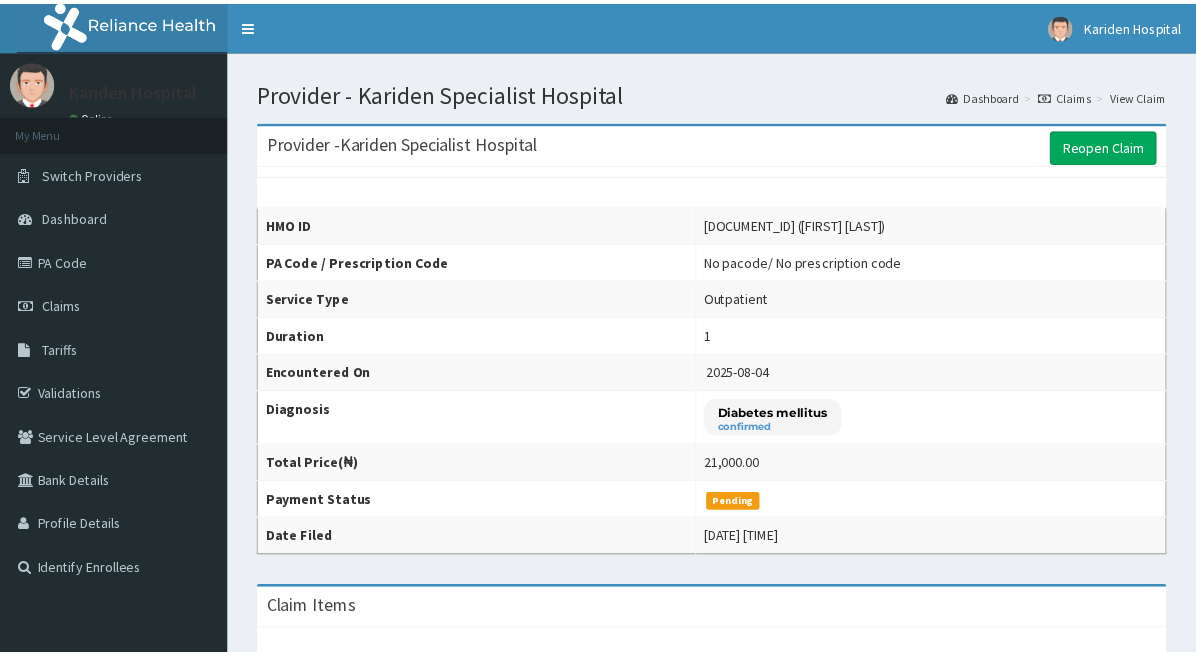 scroll, scrollTop: 0, scrollLeft: 0, axis: both 